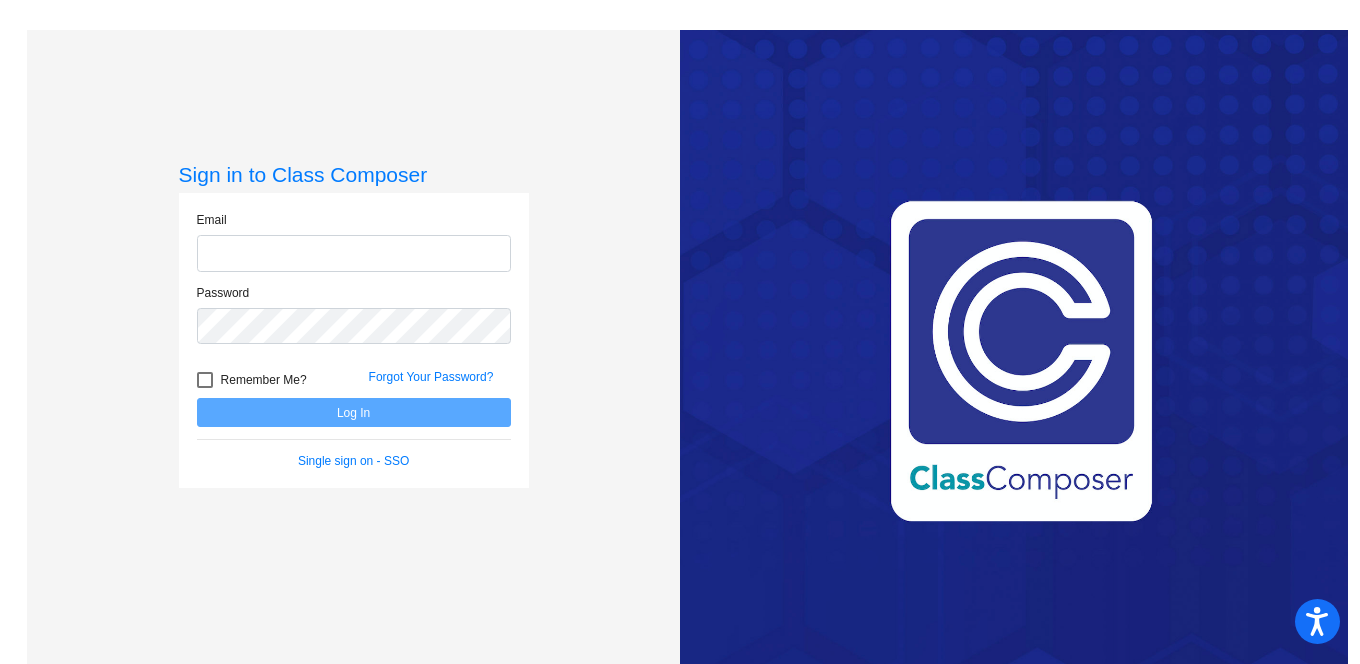 scroll, scrollTop: 0, scrollLeft: 0, axis: both 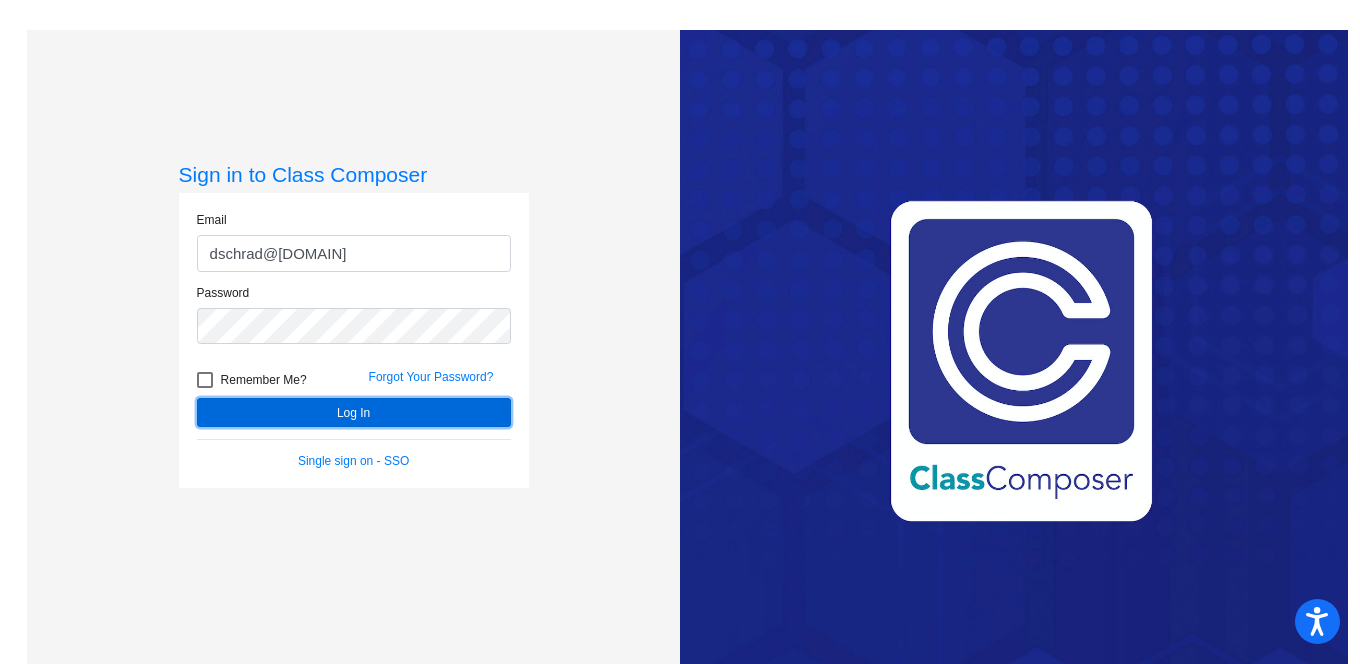 click on "Log In" 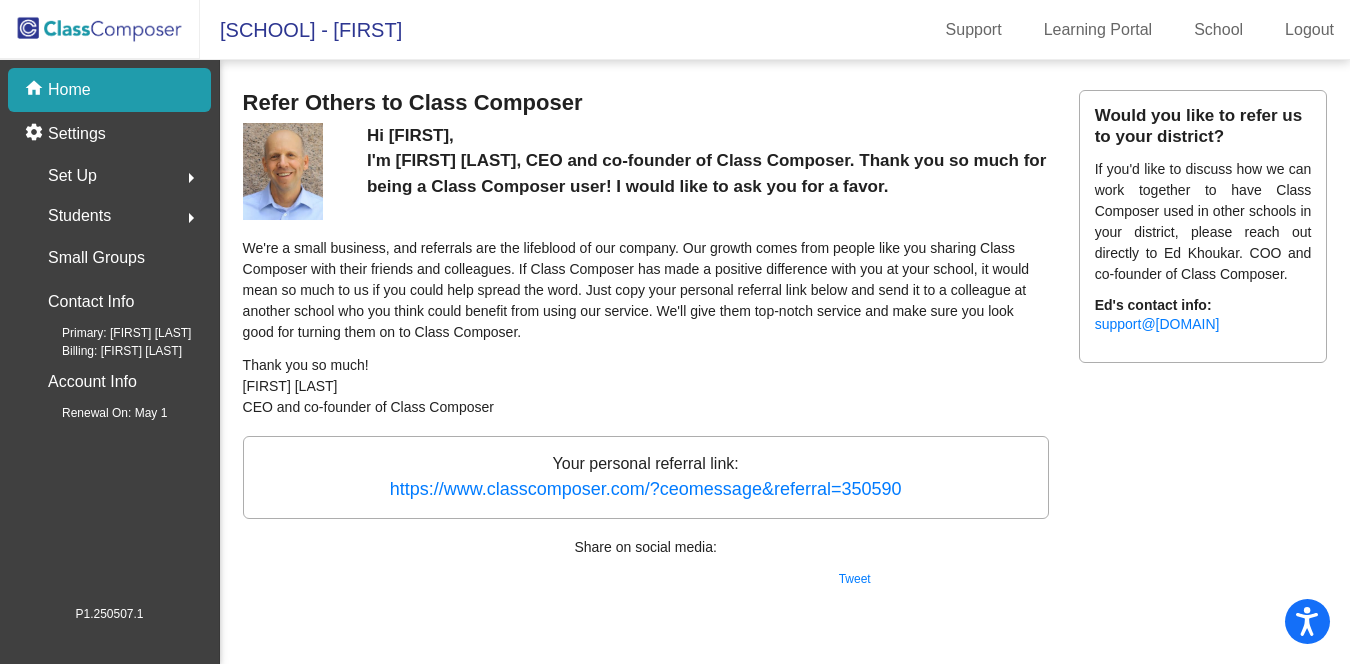 click 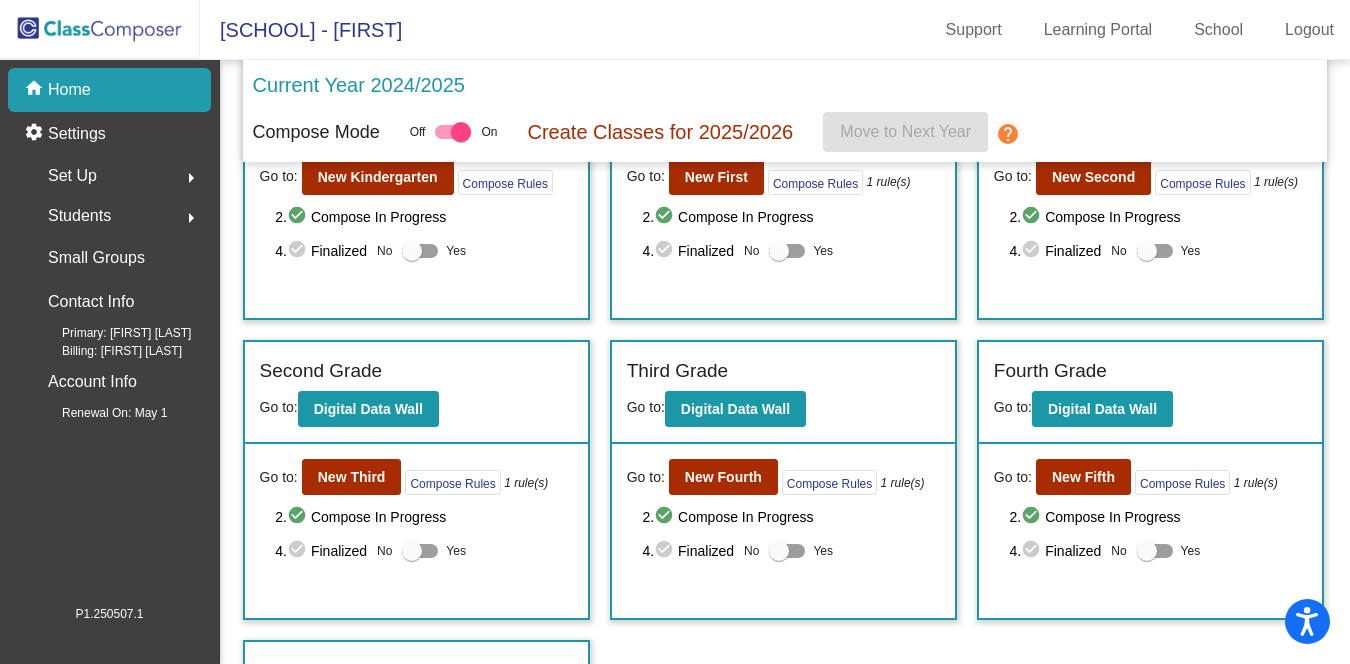 scroll, scrollTop: 218, scrollLeft: 0, axis: vertical 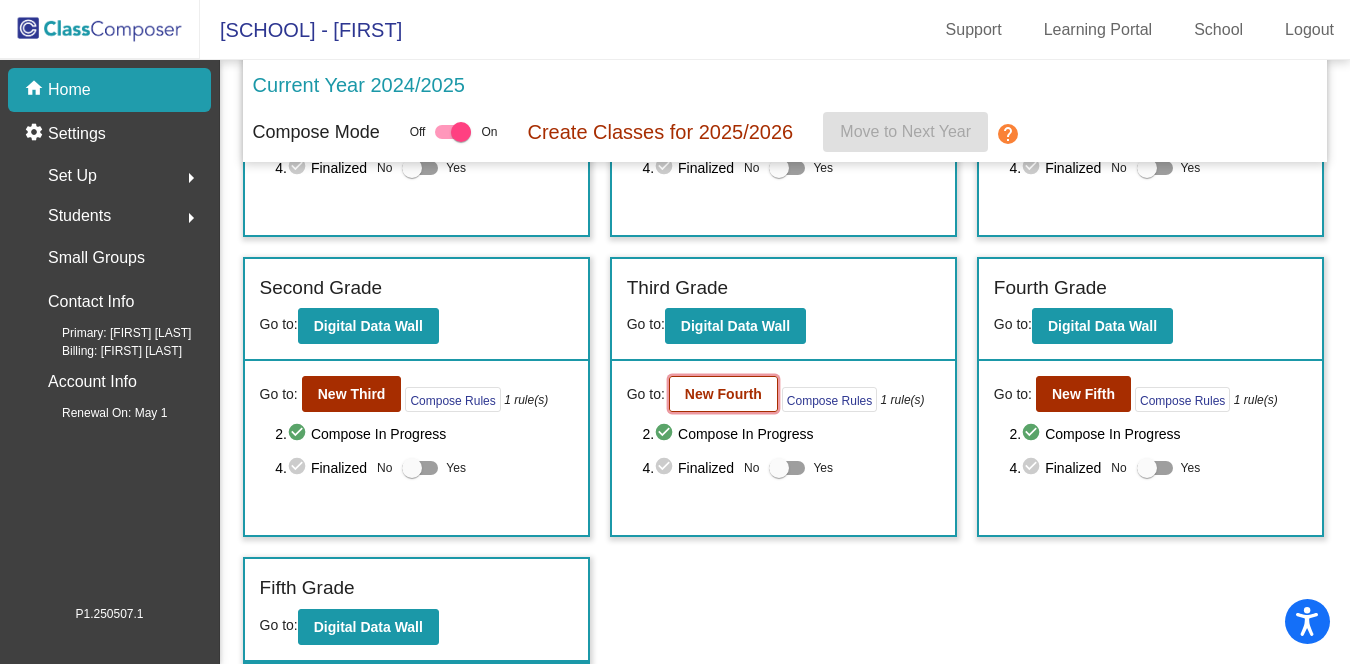 click on "New Fourth" 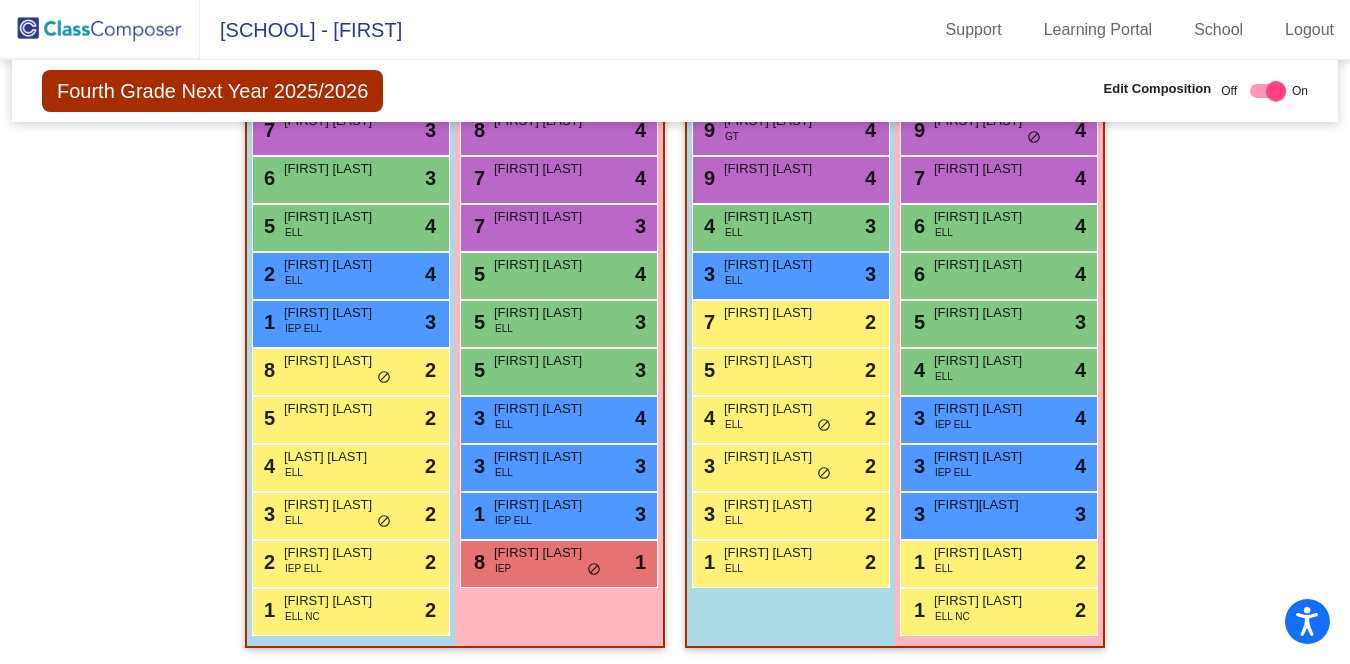 scroll, scrollTop: 2000, scrollLeft: 0, axis: vertical 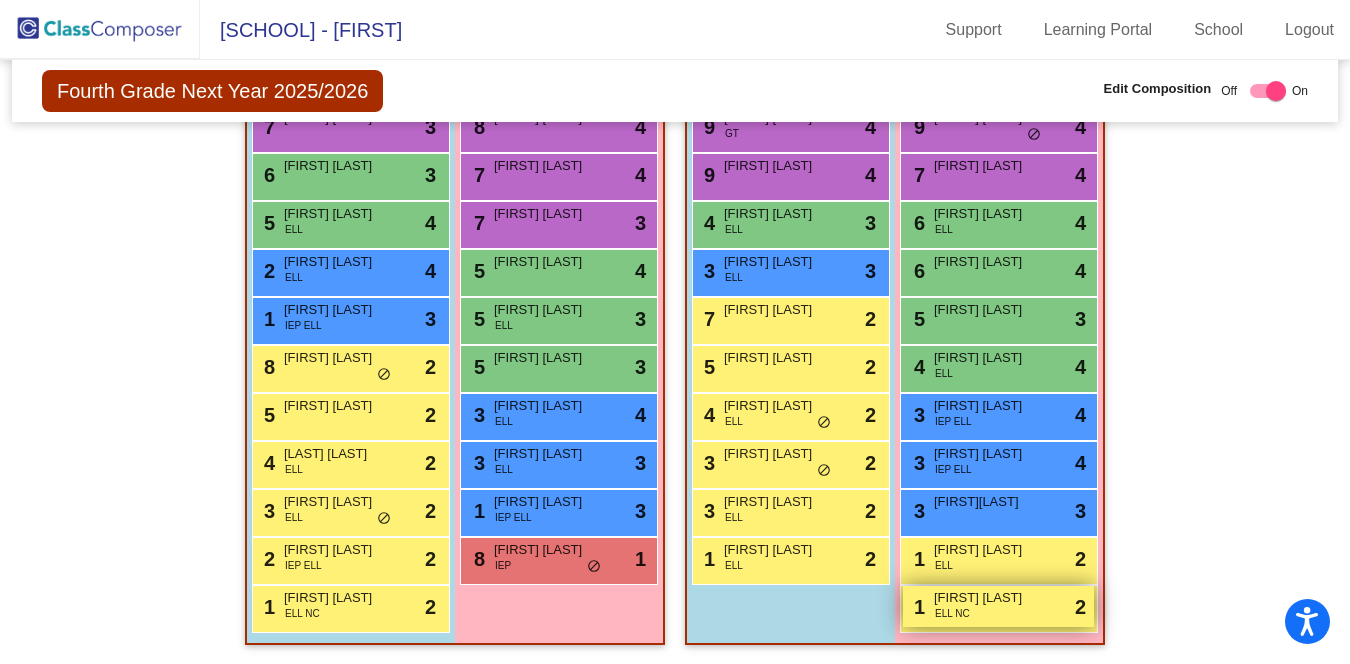 click on "[NUMBER] [FIRST] [LAST] [LANG] [COUNTRY]" at bounding box center [998, 606] 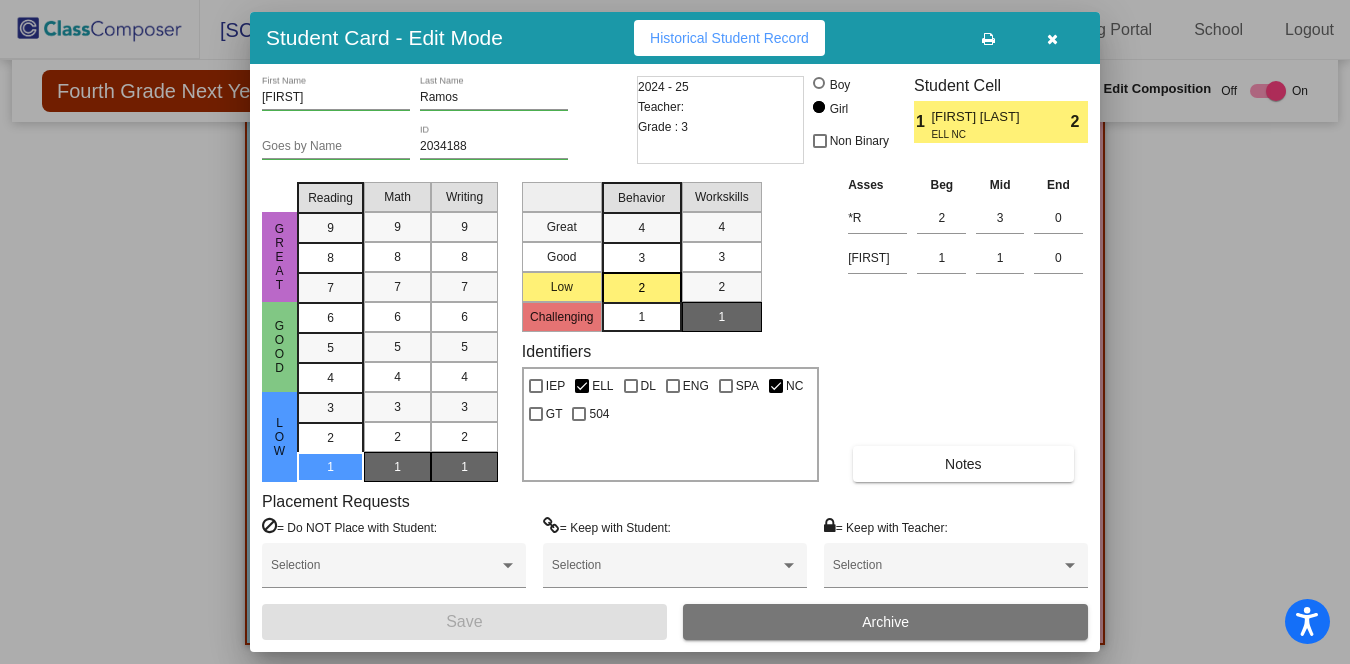 click at bounding box center (819, 83) 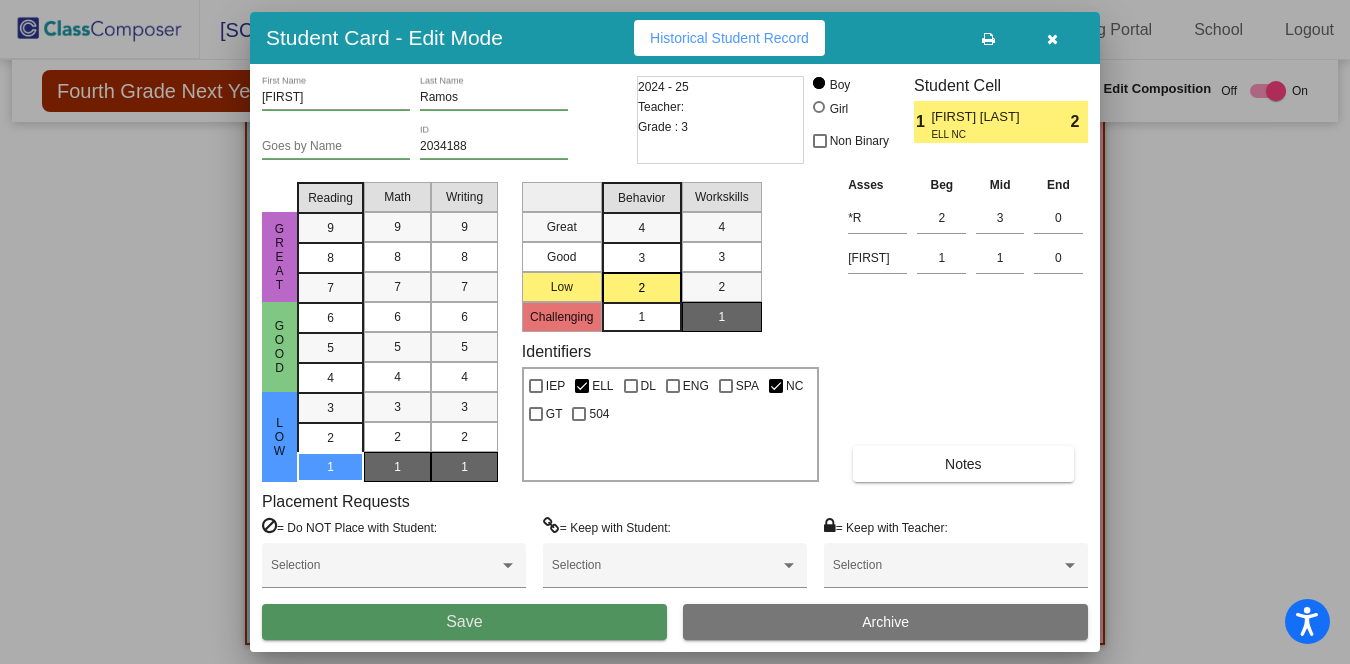 click on "Save" at bounding box center [464, 622] 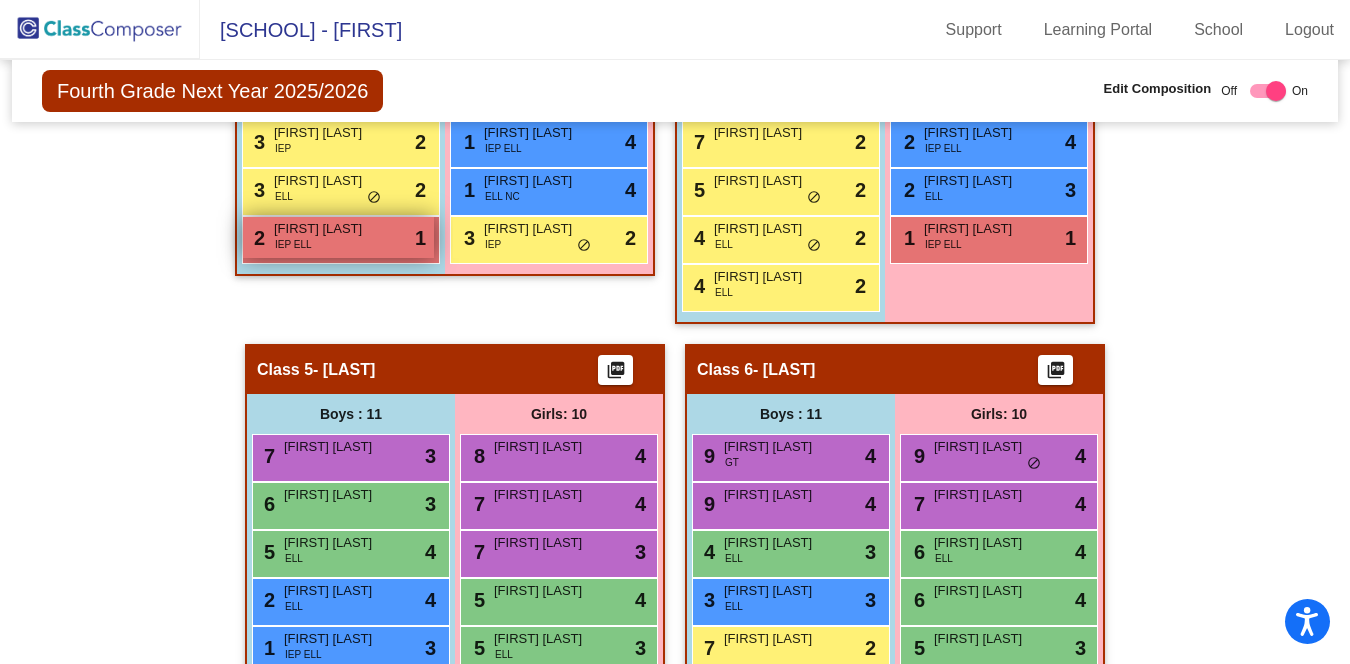 scroll, scrollTop: 1666, scrollLeft: 0, axis: vertical 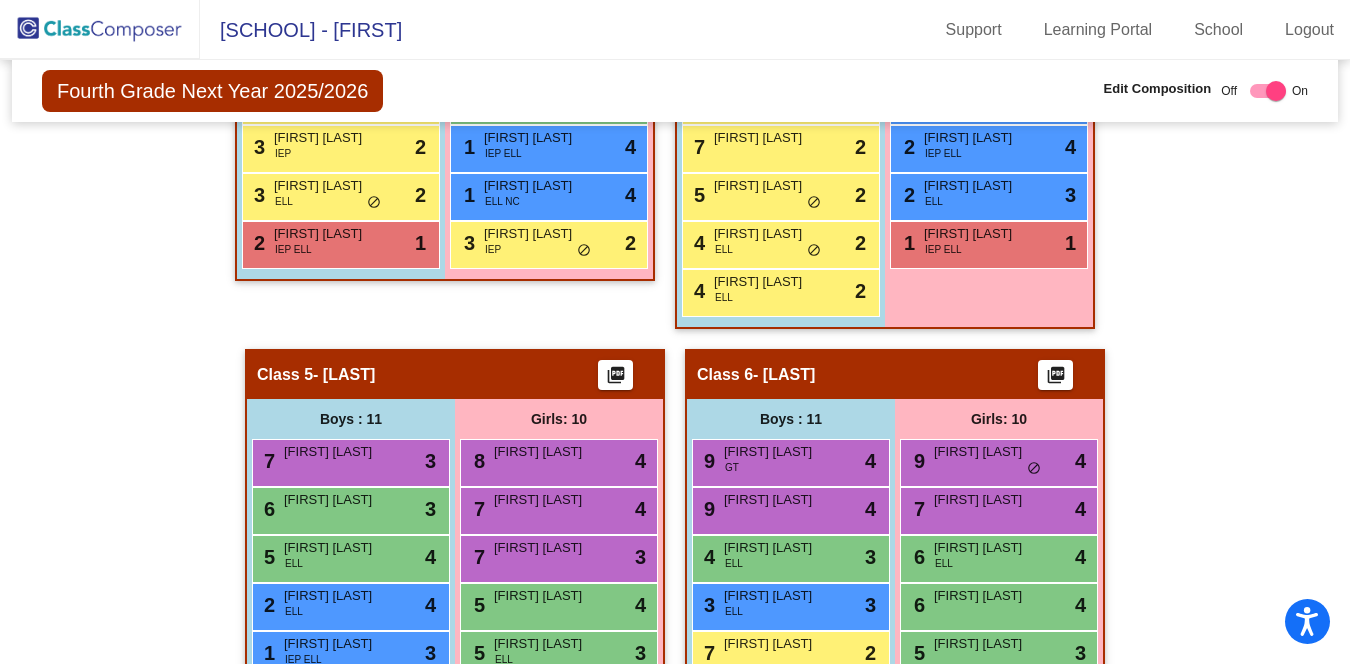 click 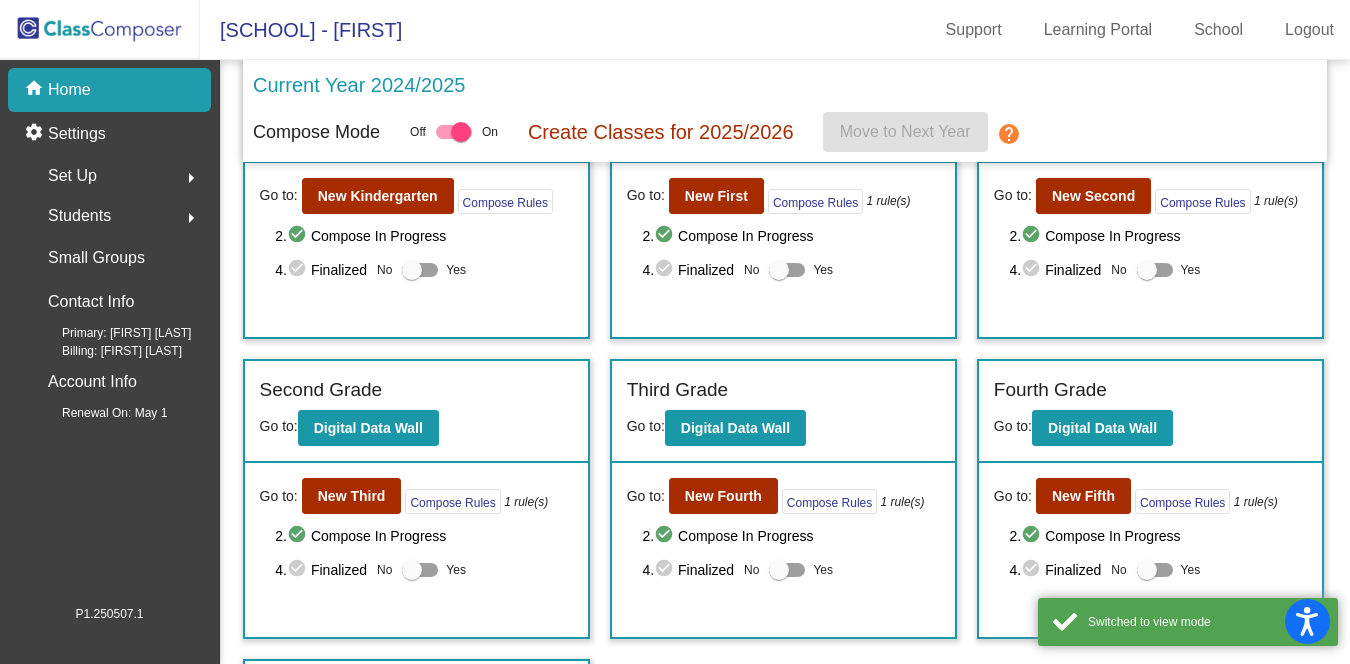 scroll, scrollTop: 158, scrollLeft: 0, axis: vertical 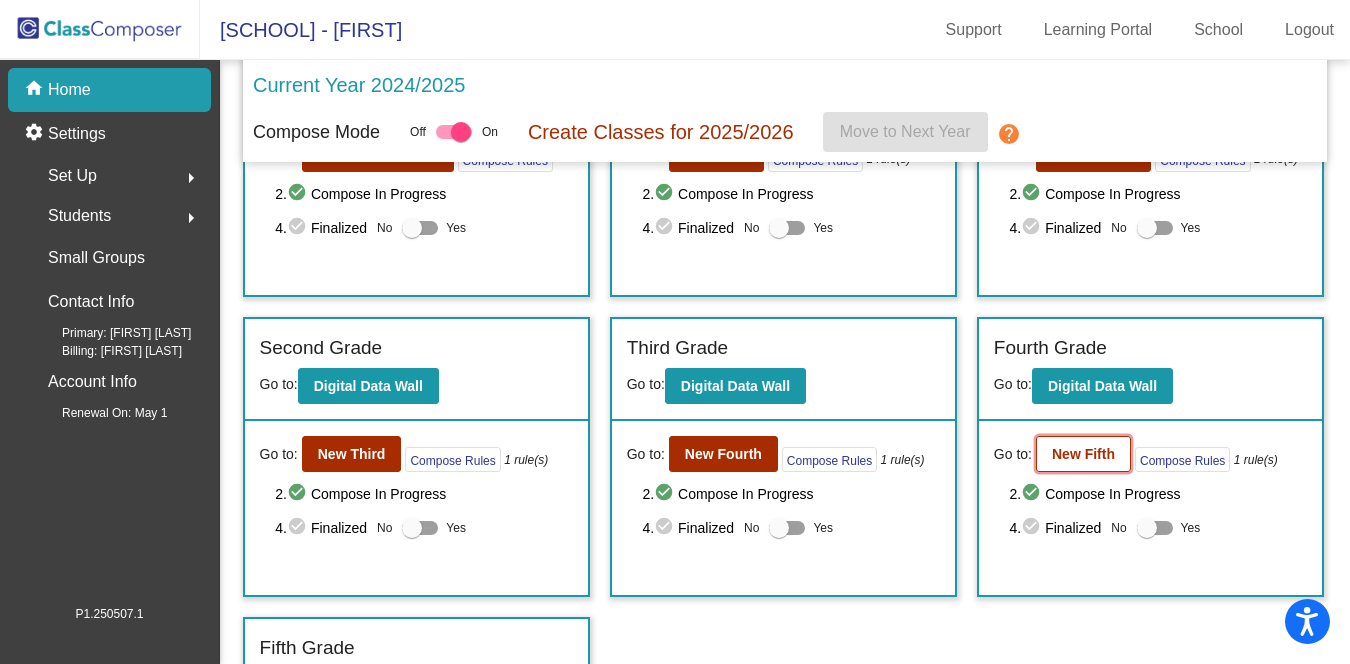 click on "New Fifth" 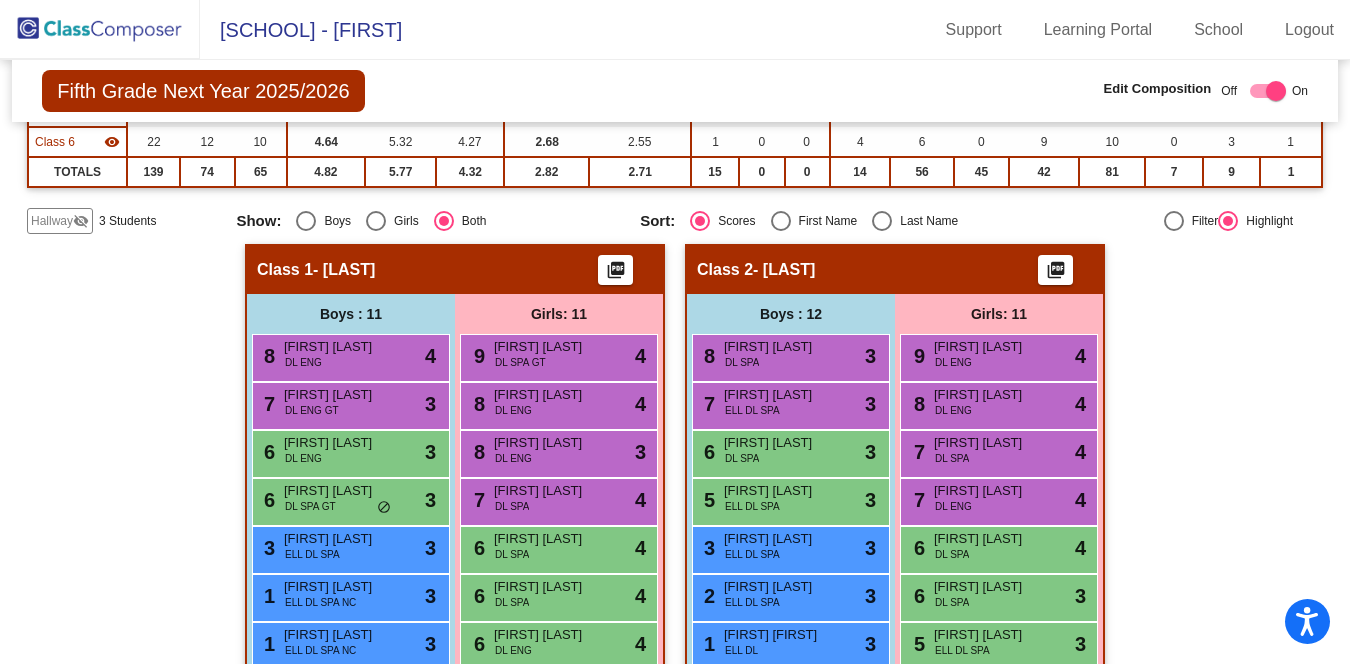scroll, scrollTop: 0, scrollLeft: 0, axis: both 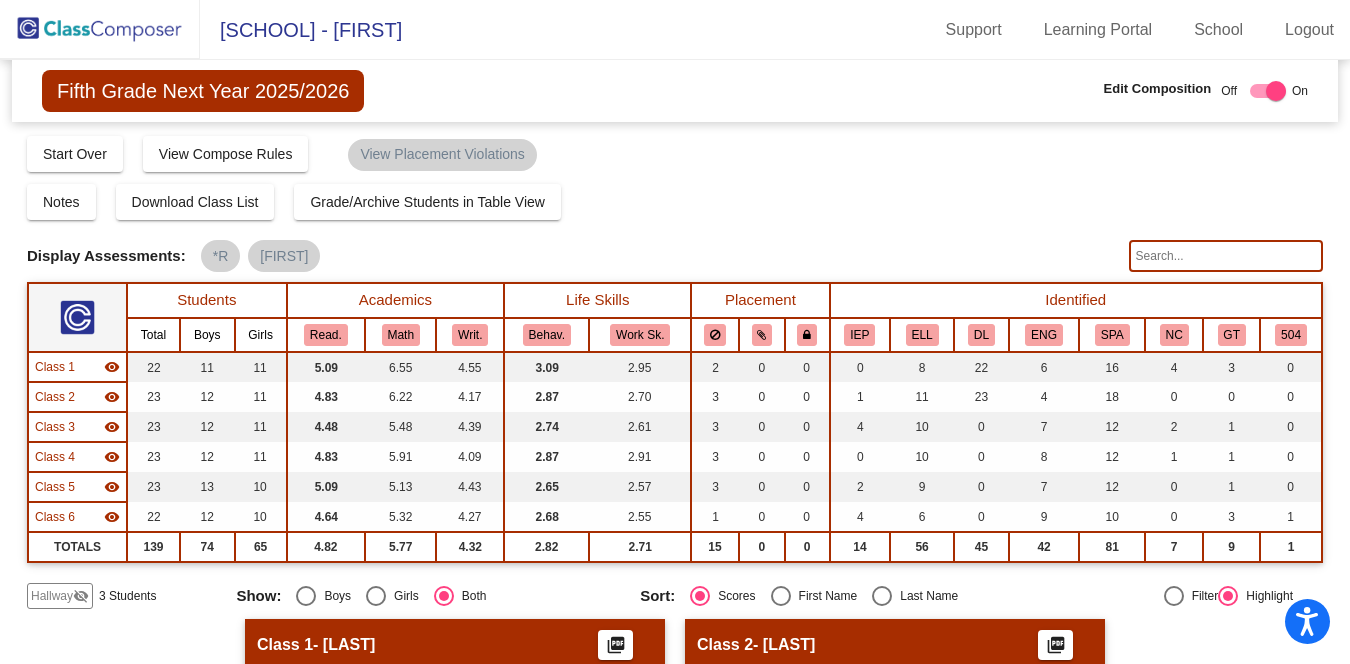 click 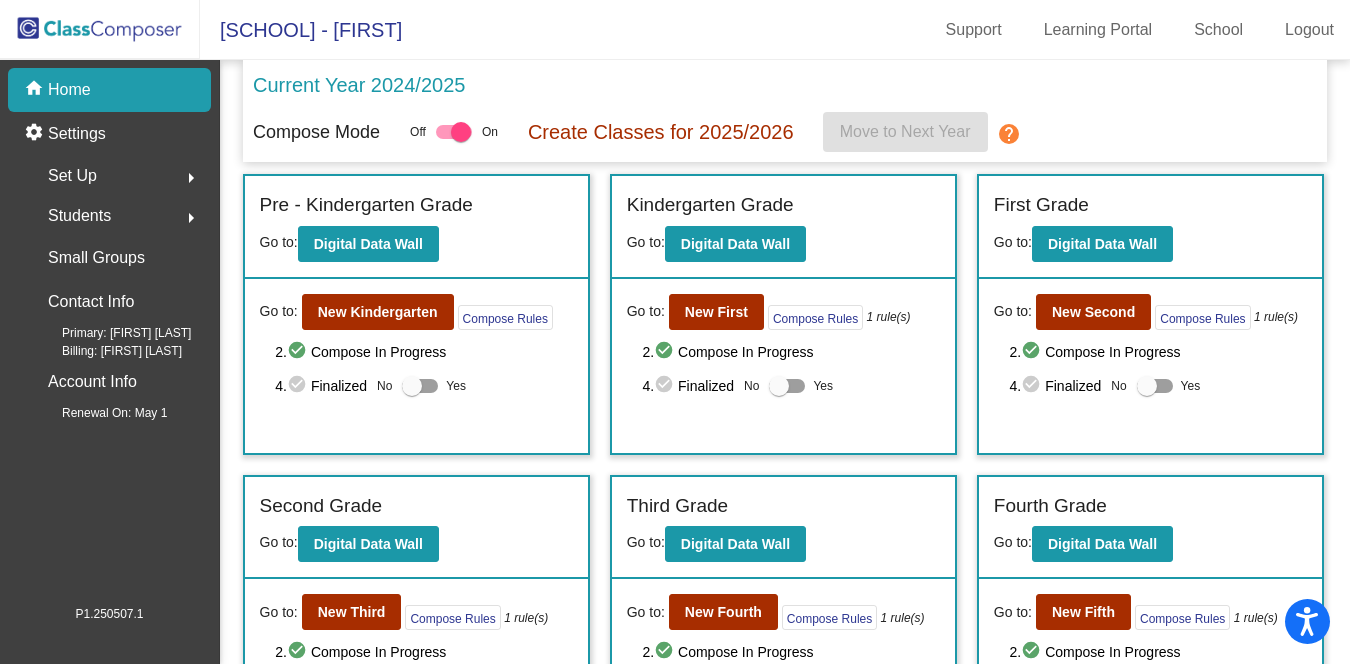click on "Students" 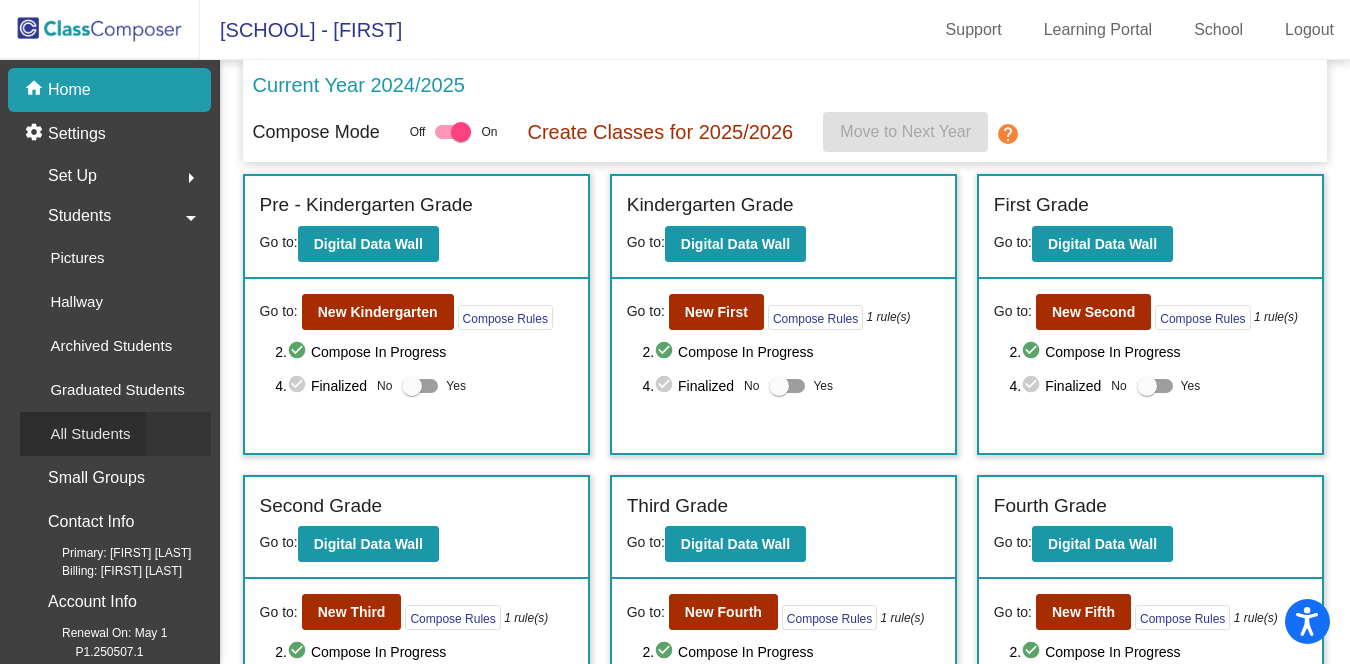 click on "All Students" 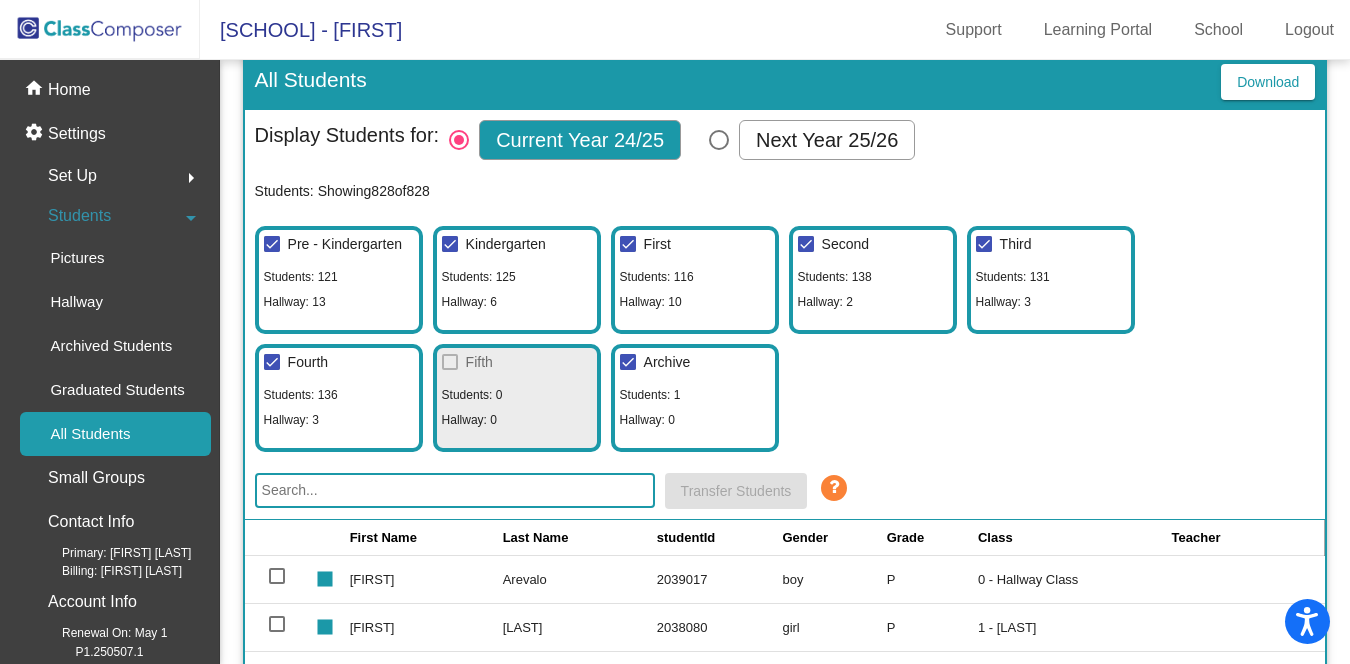 scroll, scrollTop: 43, scrollLeft: 0, axis: vertical 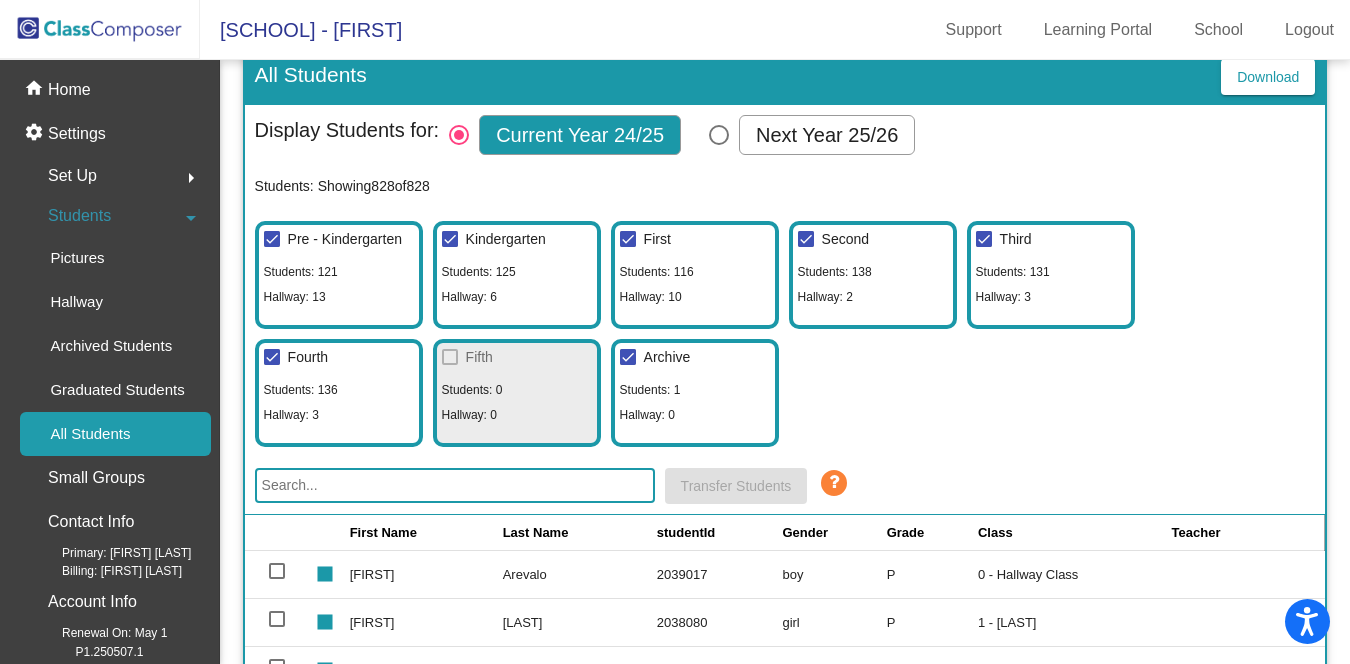 click at bounding box center (272, 239) 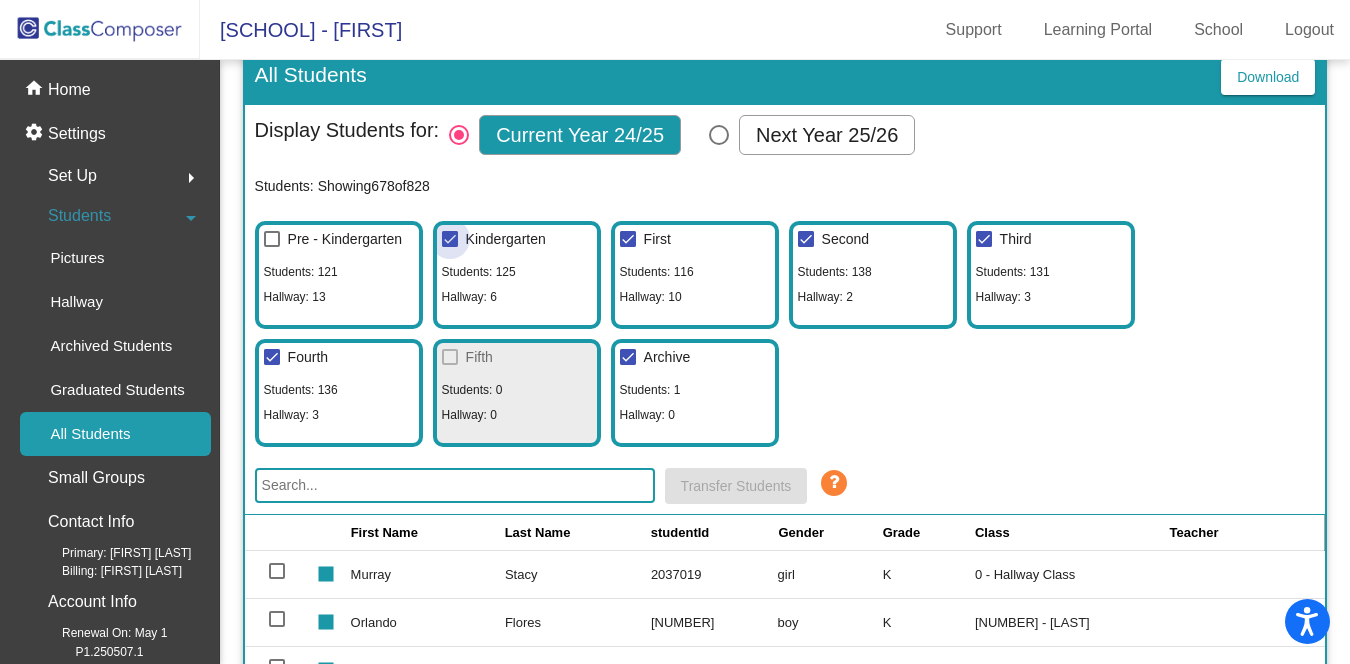 click at bounding box center (450, 239) 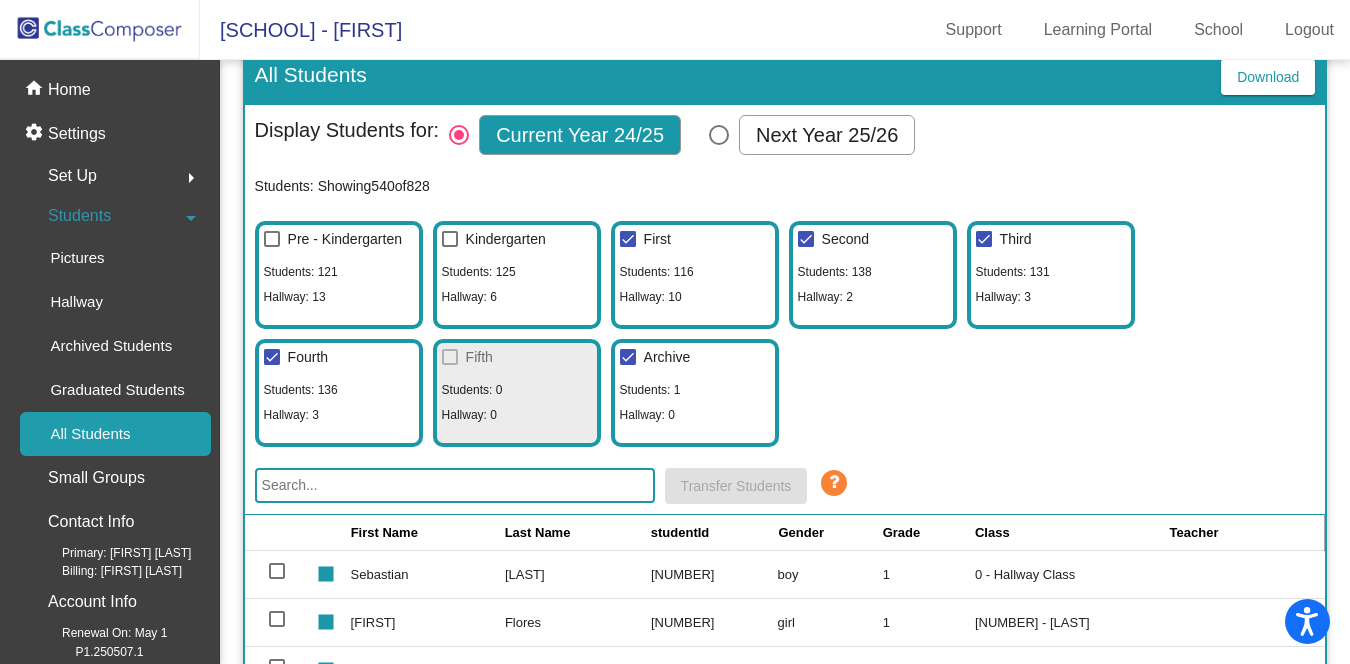 click at bounding box center (628, 239) 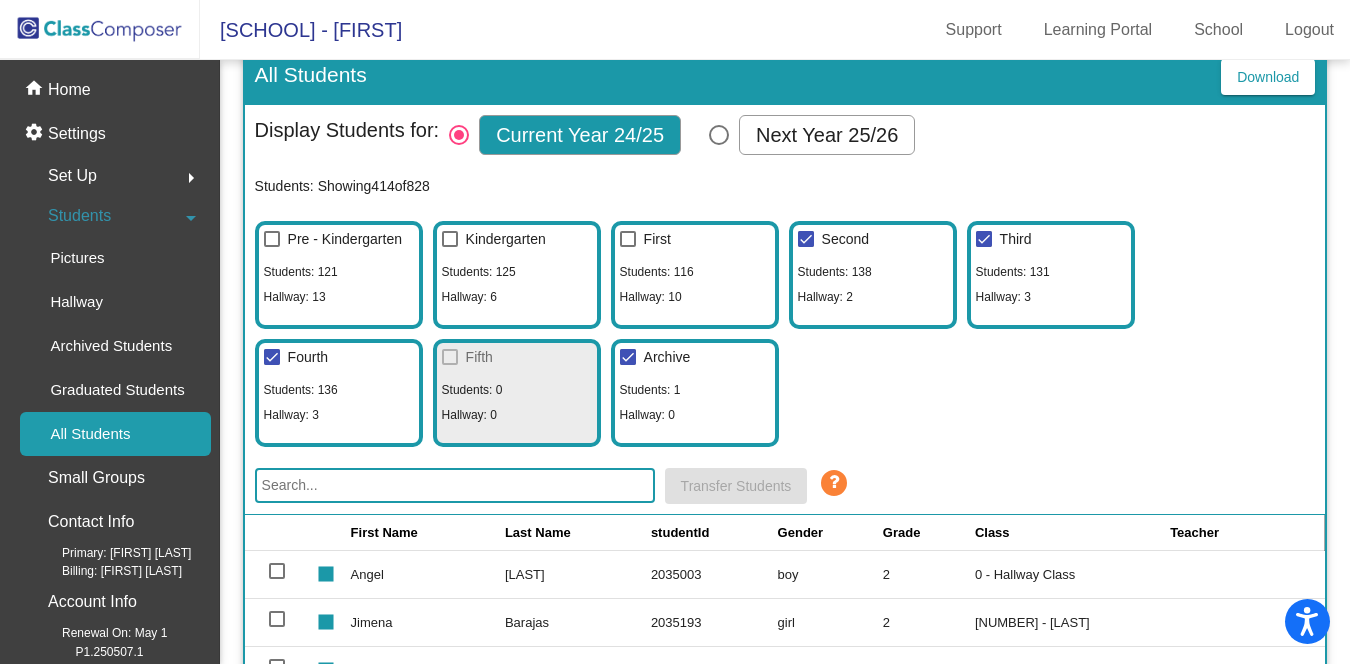 click at bounding box center (806, 239) 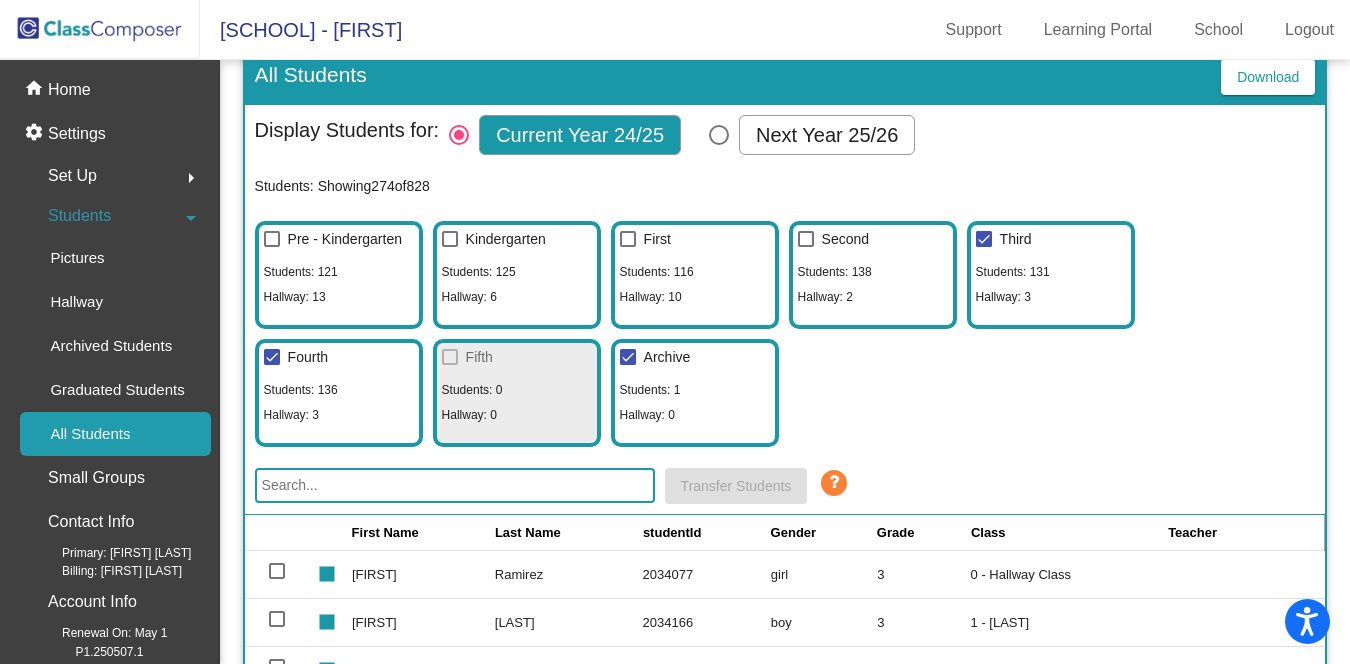 click at bounding box center [984, 239] 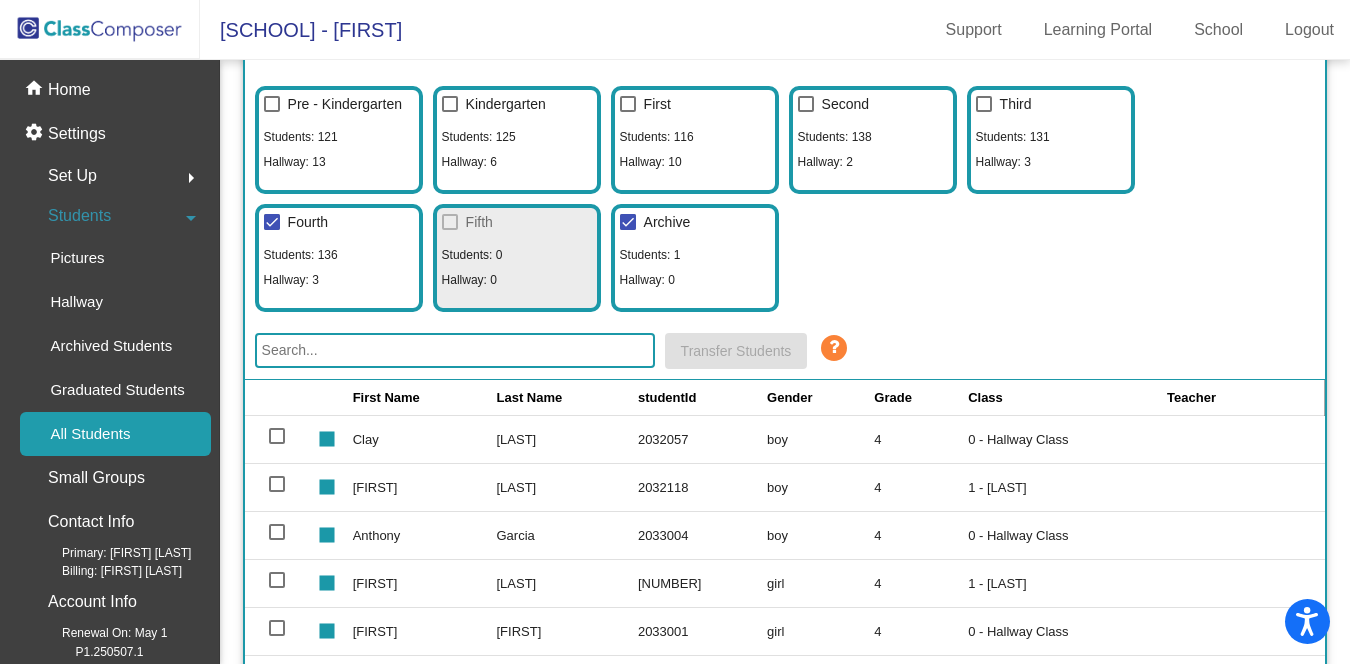 scroll, scrollTop: 188, scrollLeft: 0, axis: vertical 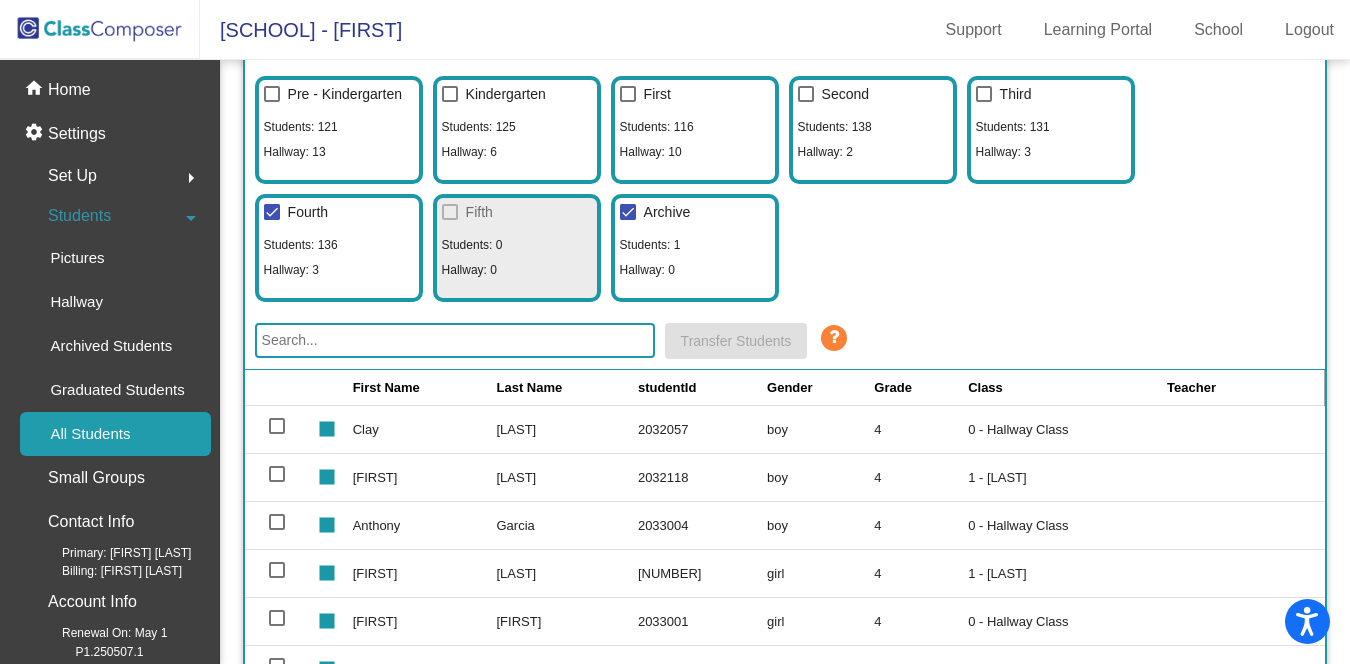 click 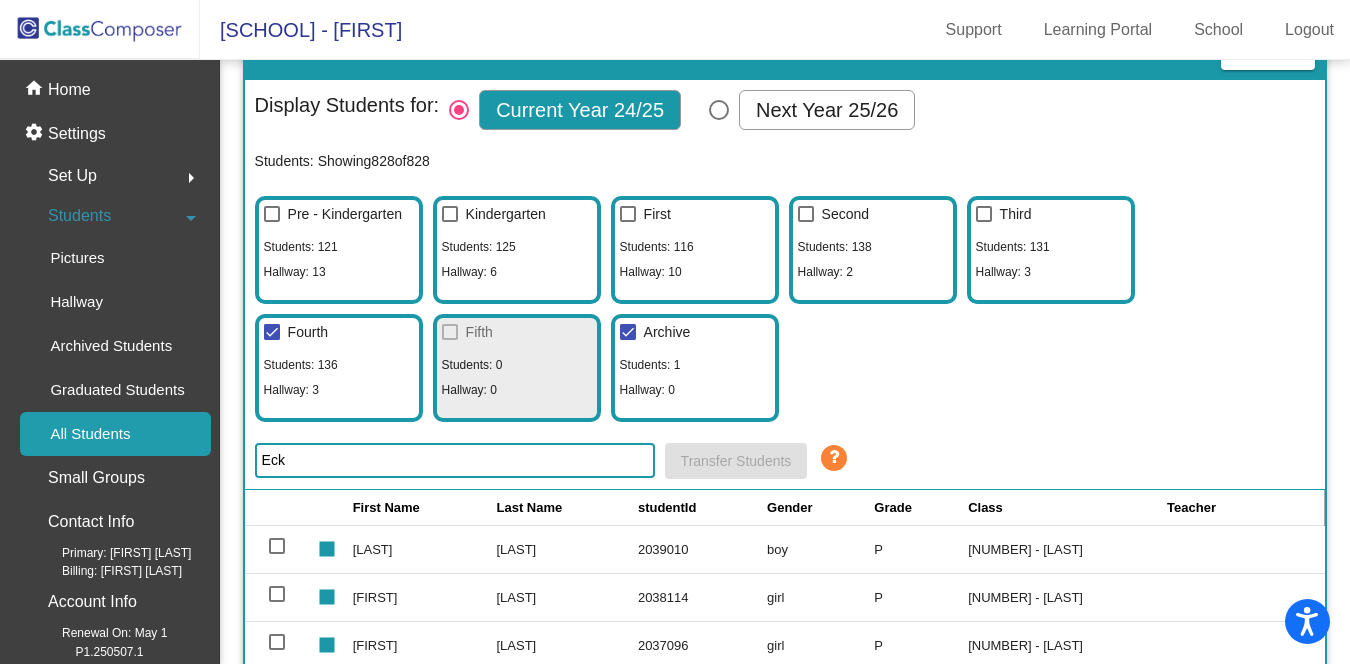 scroll, scrollTop: 63, scrollLeft: 0, axis: vertical 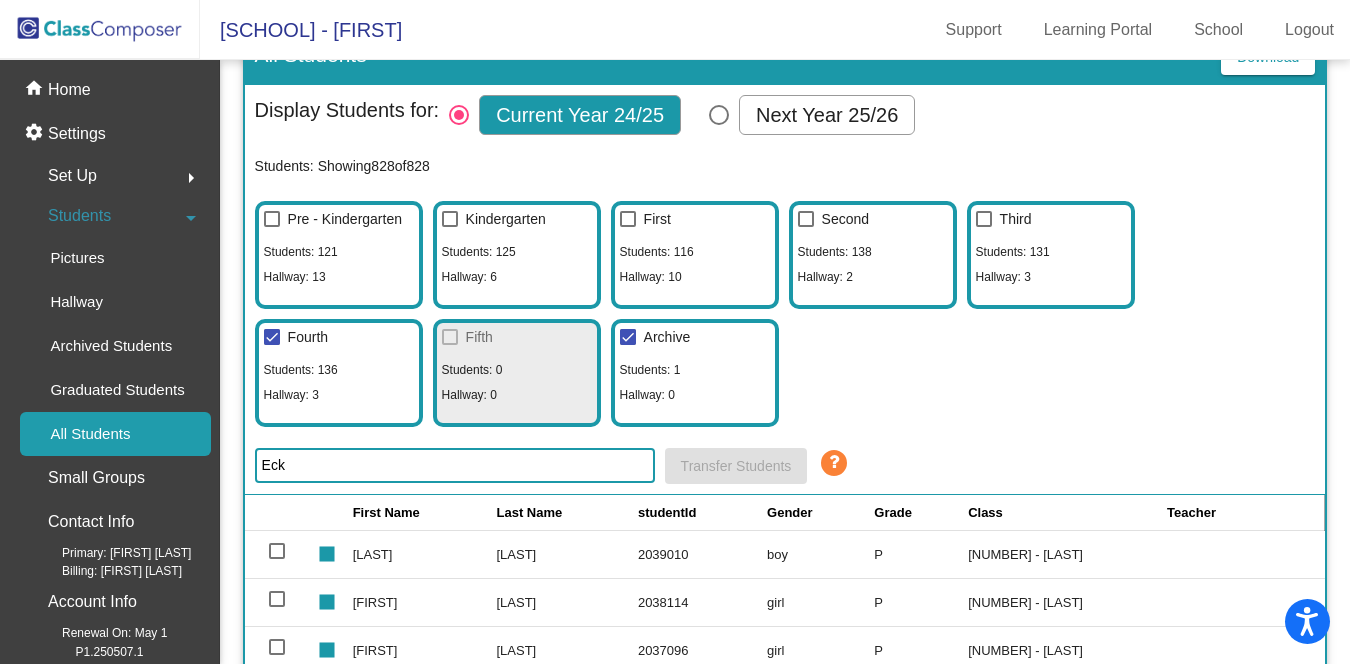 type on "Eck" 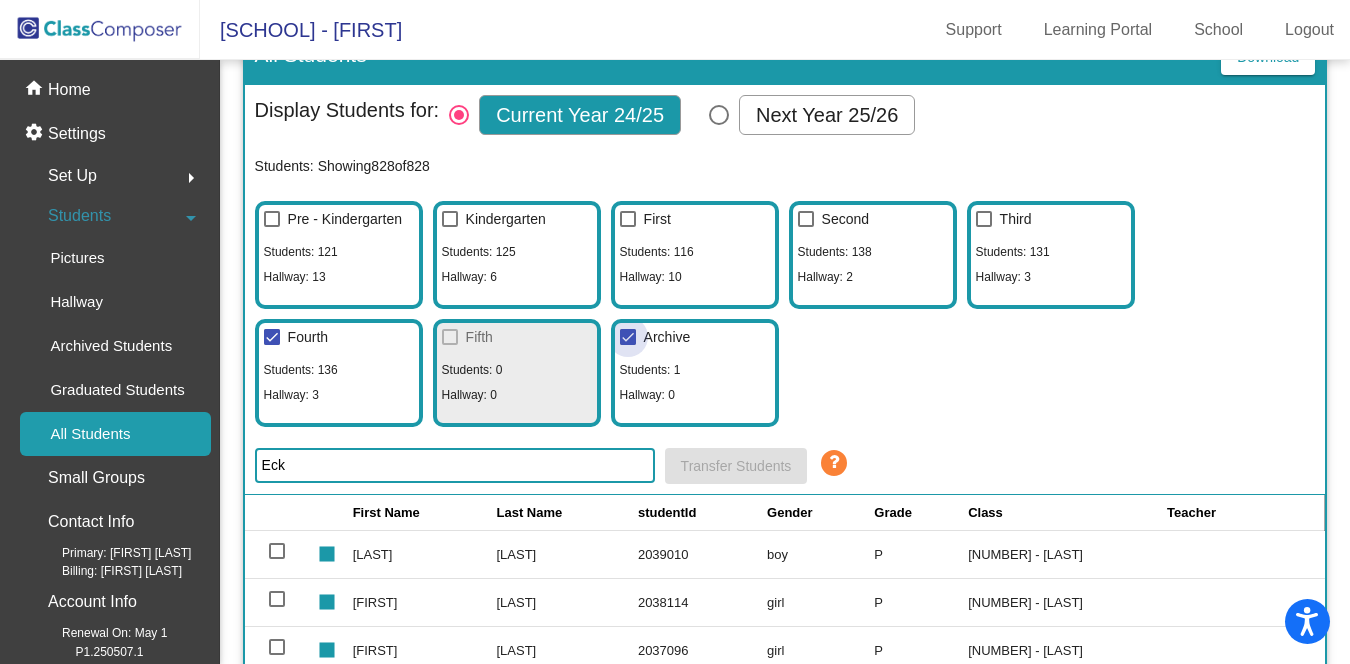 click at bounding box center [628, 337] 